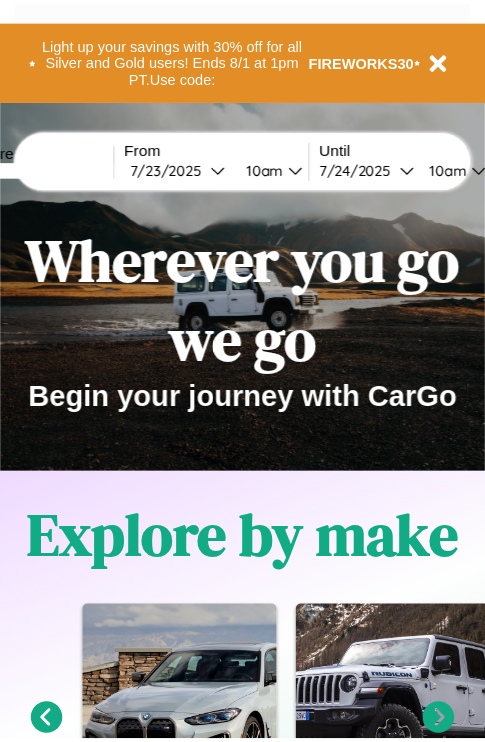 scroll, scrollTop: 0, scrollLeft: 0, axis: both 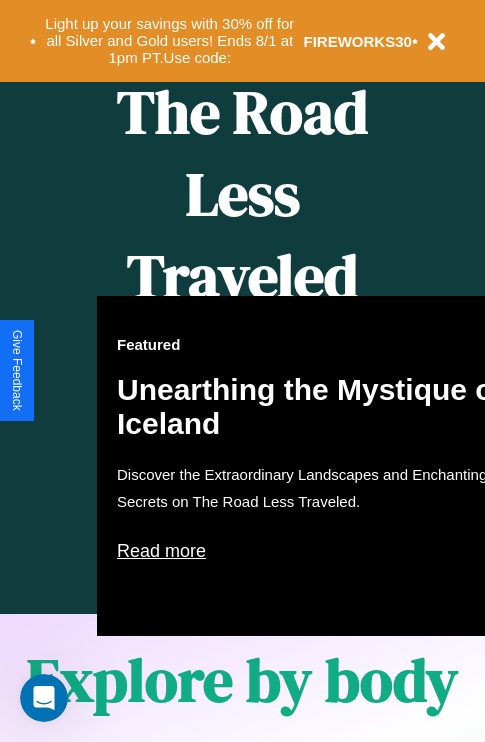 click on "Featured Unearthing the Mystique of Iceland Discover the Extraordinary Landscapes and Enchanting Secrets on The Road Less Traveled. Read more" at bounding box center [317, 466] 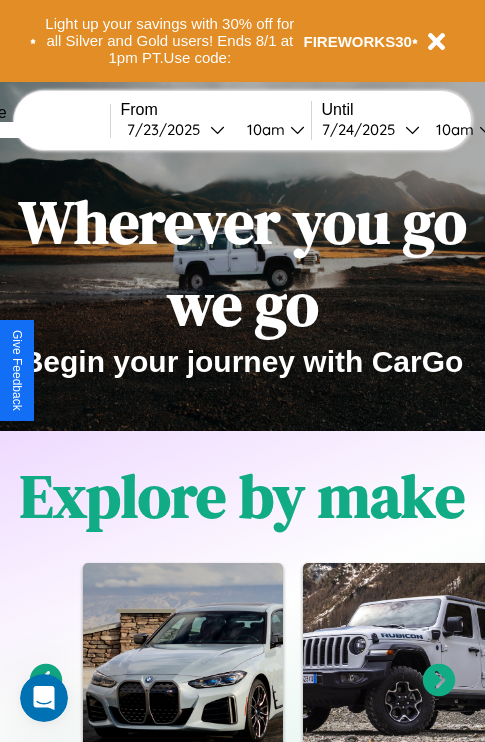 scroll, scrollTop: 0, scrollLeft: 0, axis: both 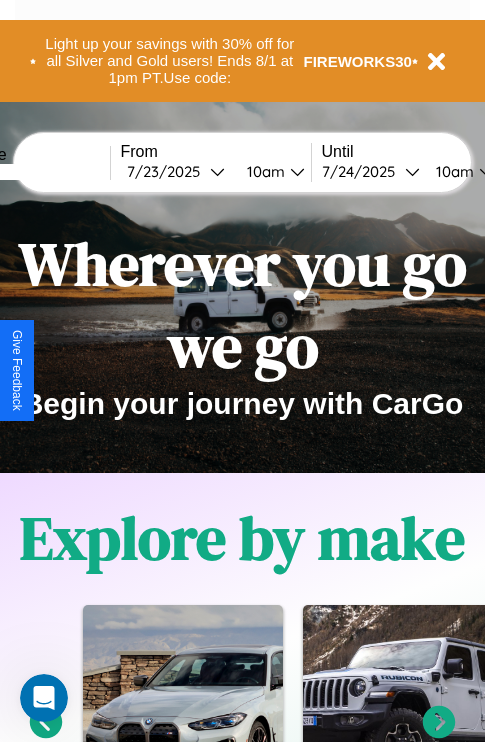 click at bounding box center (35, 172) 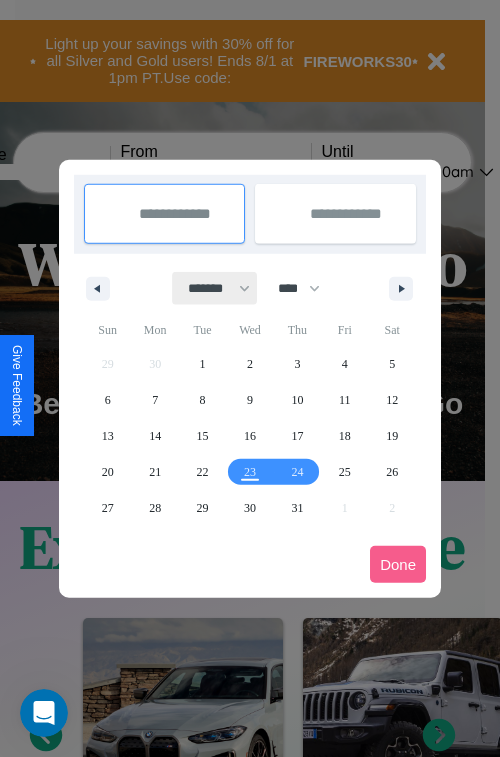 click on "******* ******** ***** ***** *** **** **** ****** ********* ******* ******** ********" at bounding box center (215, 288) 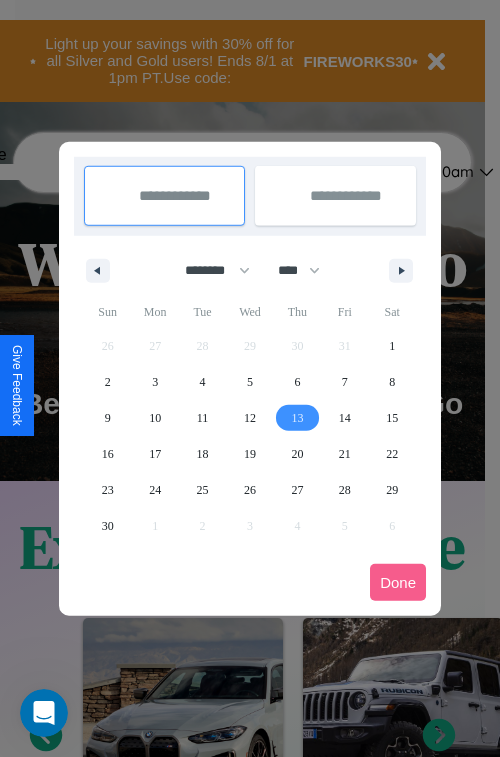 click on "13" at bounding box center (297, 418) 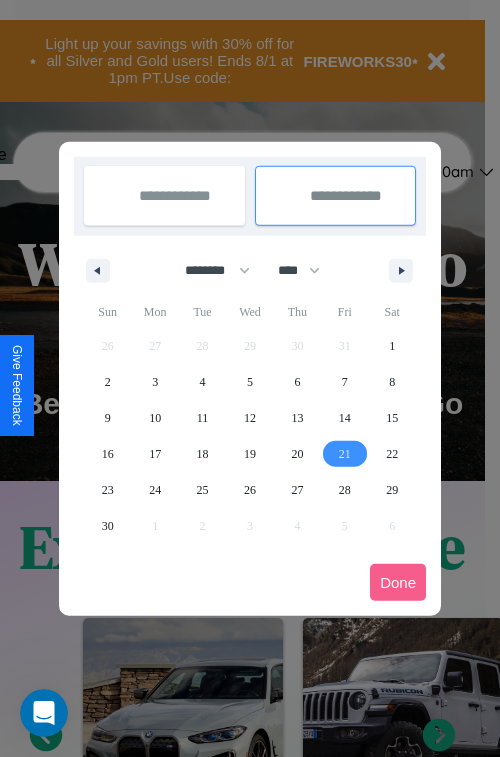 click on "21" at bounding box center [345, 454] 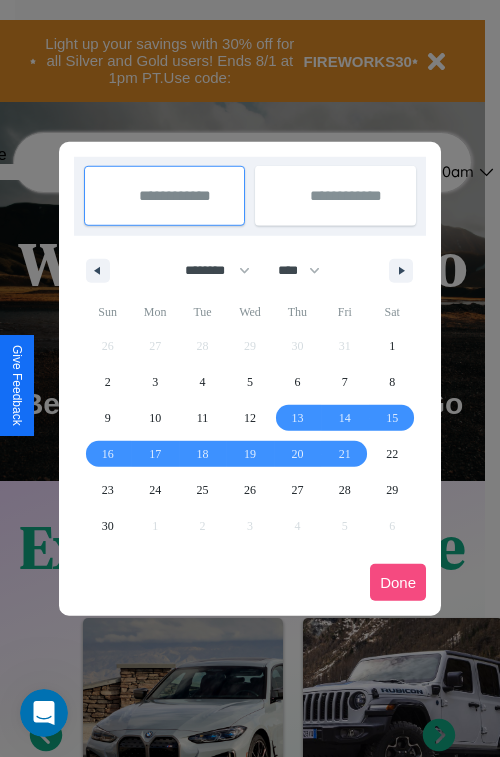 click on "Done" at bounding box center [398, 582] 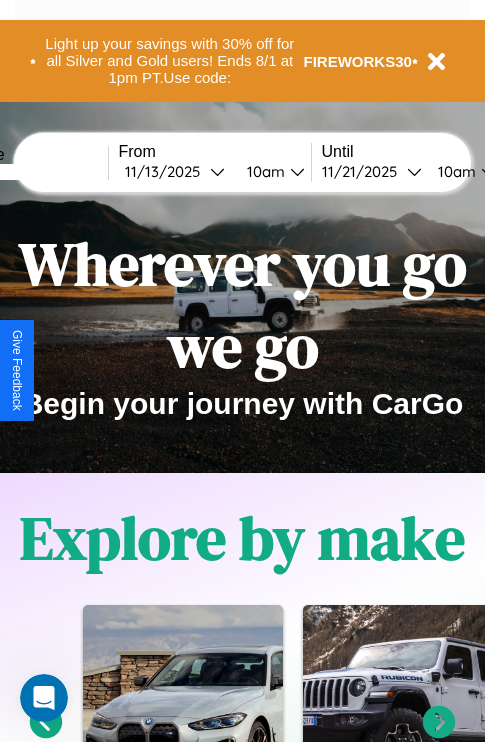 click on "10am" at bounding box center (263, 171) 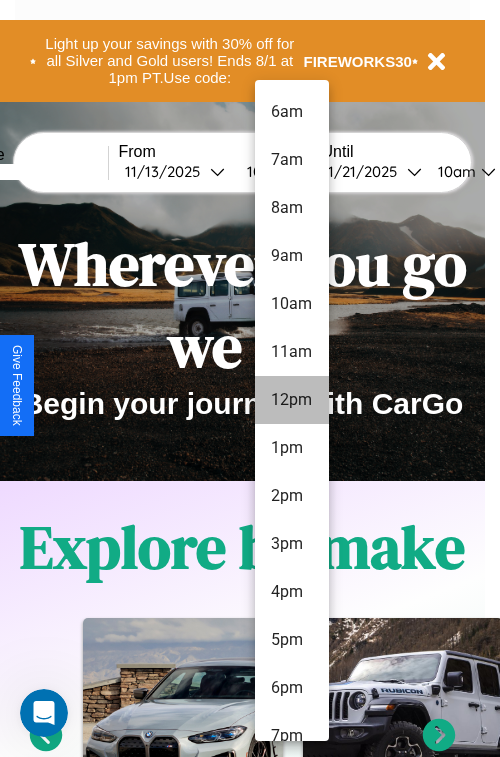 click on "4pm" at bounding box center (292, 592) 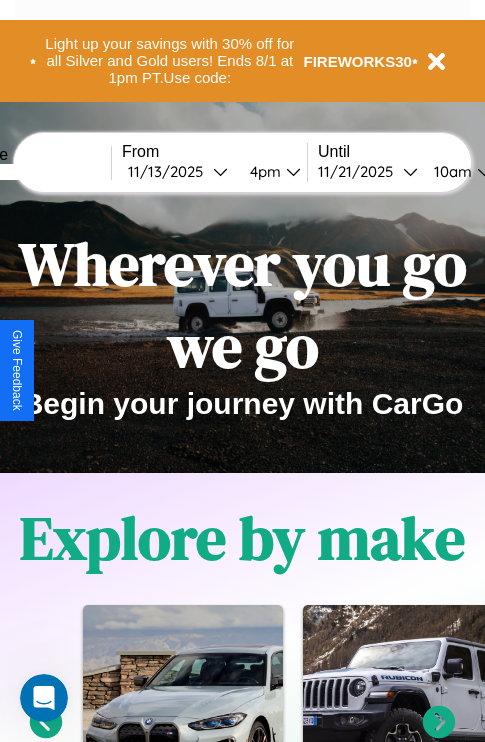 click on "10am" at bounding box center [450, 171] 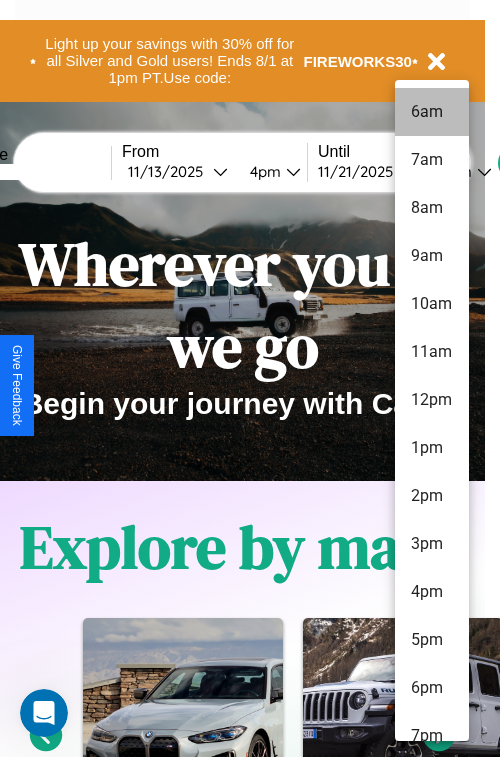 click on "6am" at bounding box center [432, 112] 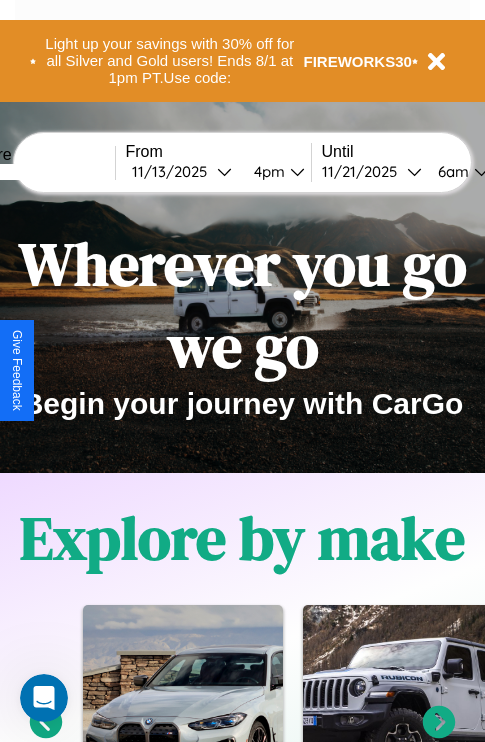 scroll, scrollTop: 0, scrollLeft: 71, axis: horizontal 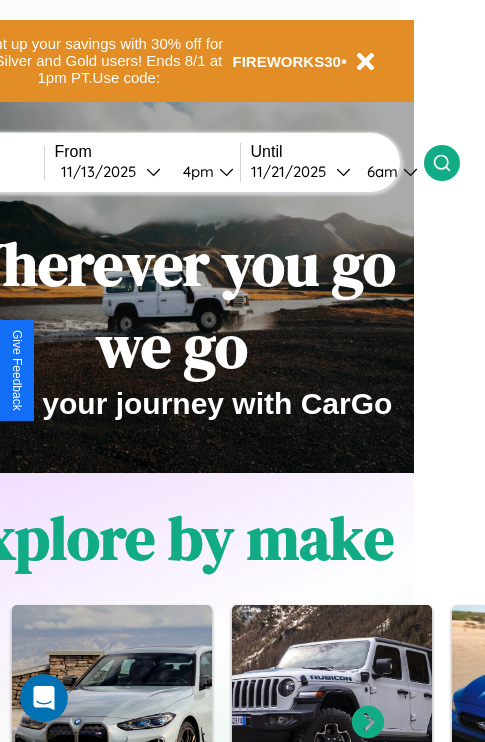 click 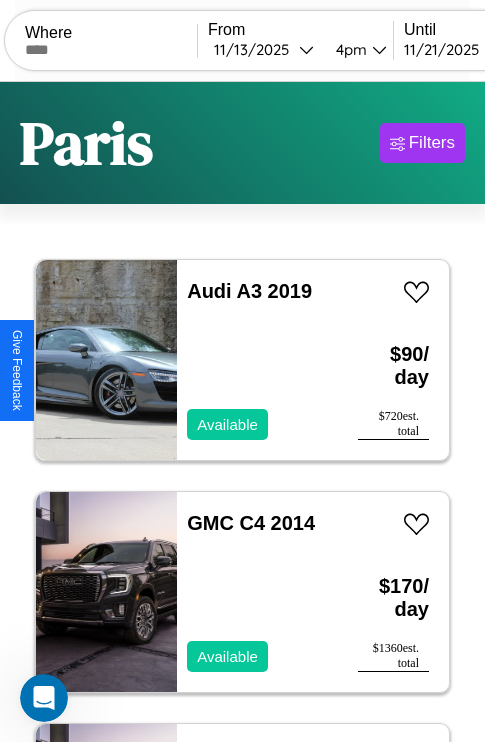 scroll, scrollTop: 95, scrollLeft: 0, axis: vertical 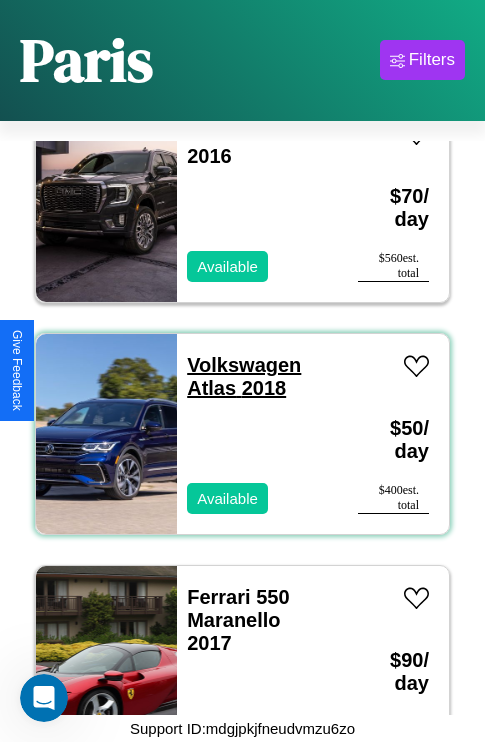click on "Volkswagen Atlas 2018" at bounding box center (244, 376) 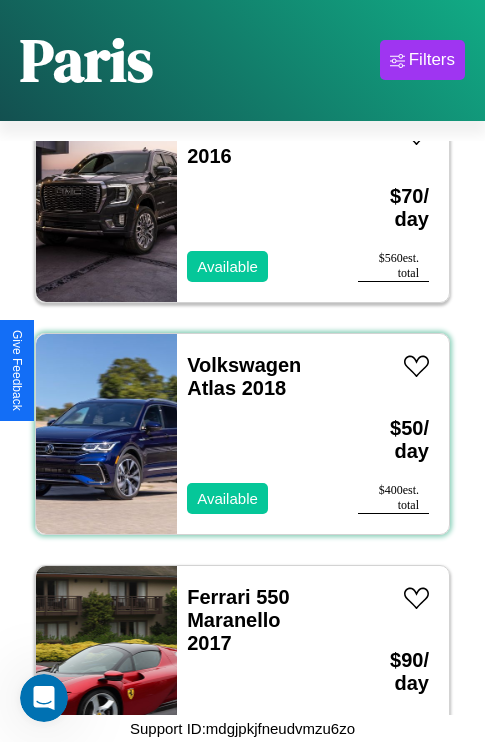 click on "Volkswagen Atlas 2018 Available" at bounding box center (257, 434) 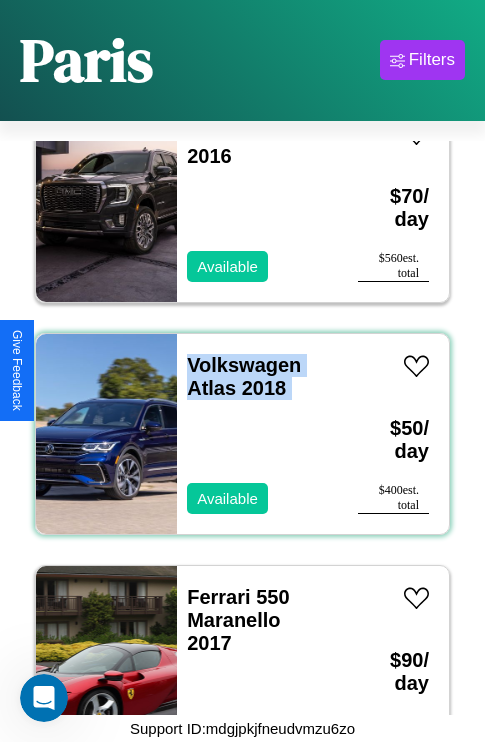 click on "Volkswagen Atlas 2018 Available" at bounding box center (257, 434) 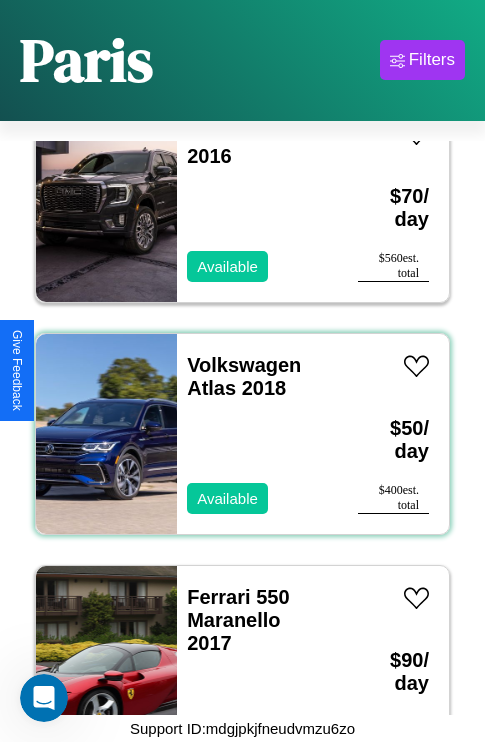 click on "Volkswagen Atlas 2018 Available" at bounding box center (257, 434) 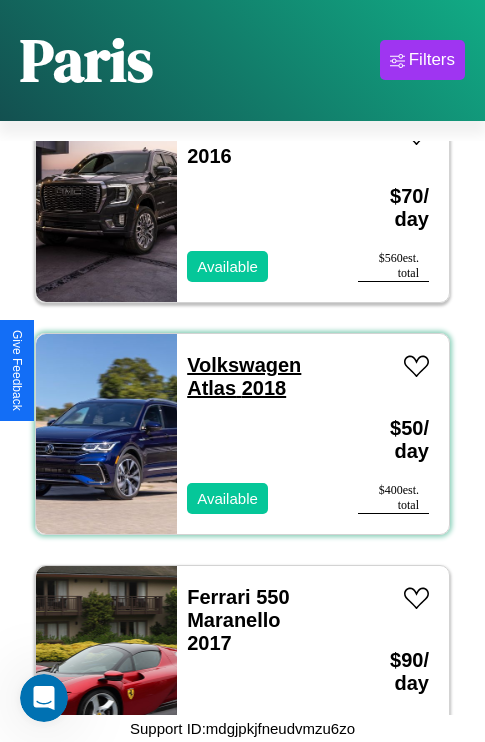 click on "Volkswagen Atlas 2018" at bounding box center [244, 376] 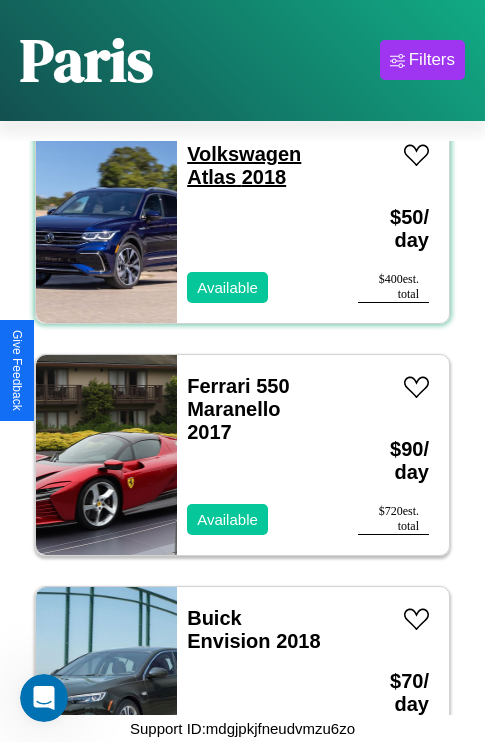 scroll, scrollTop: 771, scrollLeft: 0, axis: vertical 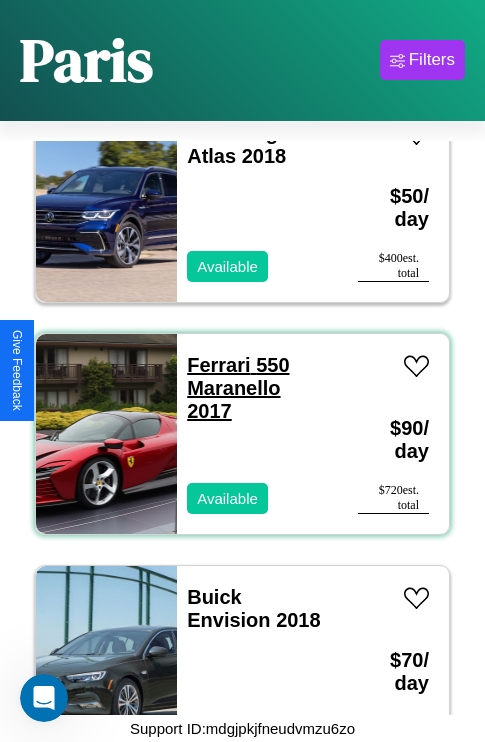 click on "Ferrari   550 Maranello   2017" at bounding box center [238, 388] 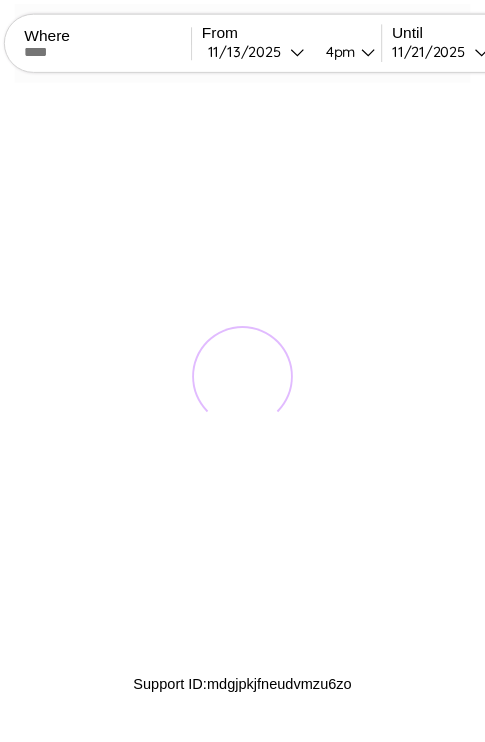 scroll, scrollTop: 0, scrollLeft: 0, axis: both 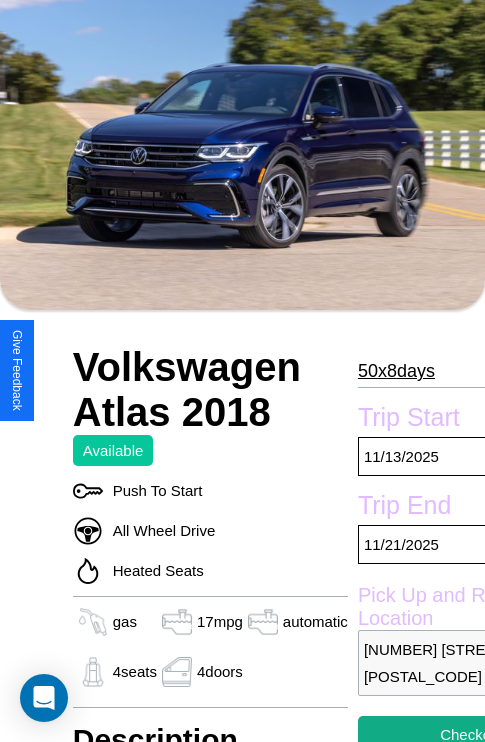 click on "50  x  8  days" at bounding box center [396, 371] 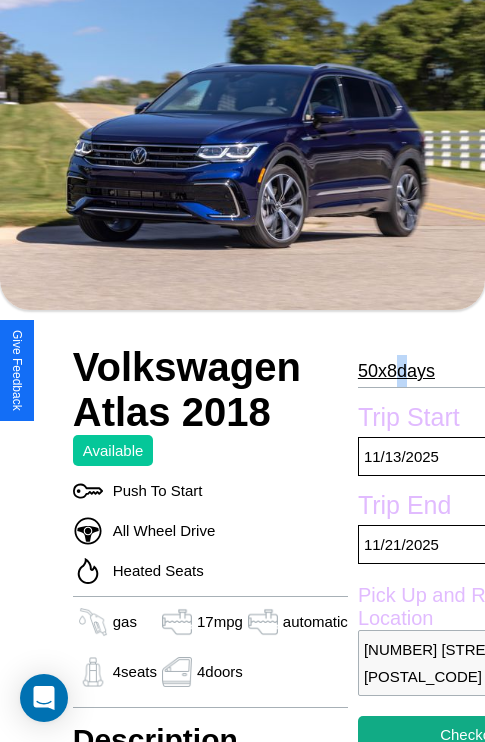 click on "50  x  8  days" at bounding box center (396, 371) 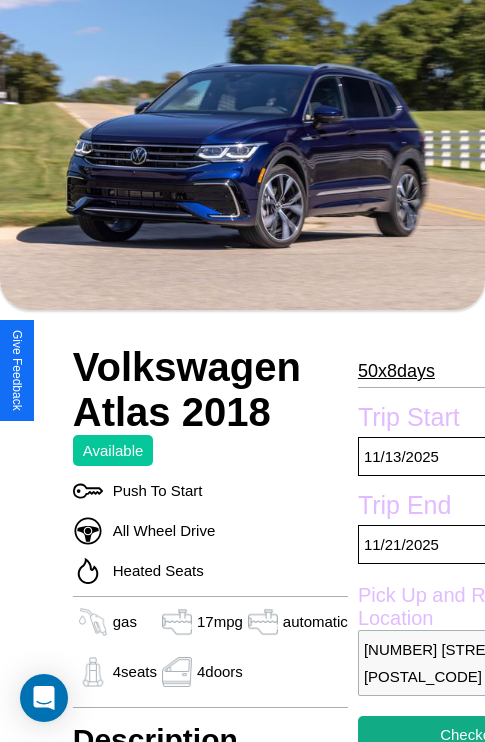 click on "50  x  8  days" at bounding box center [396, 371] 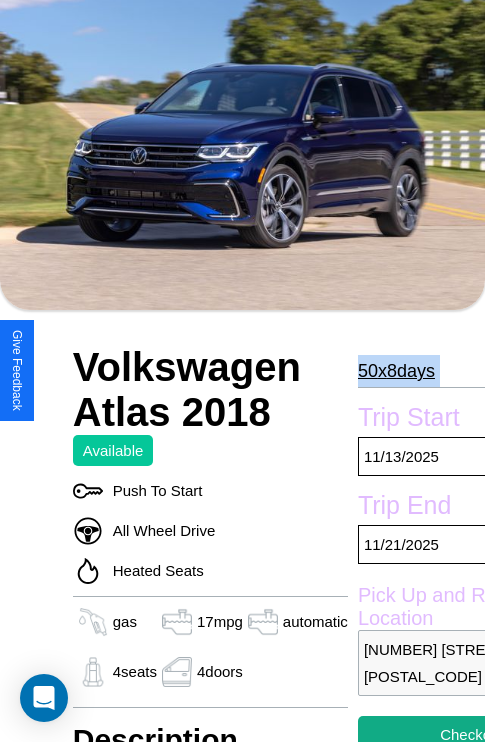 click on "50  x  8  days" at bounding box center [396, 371] 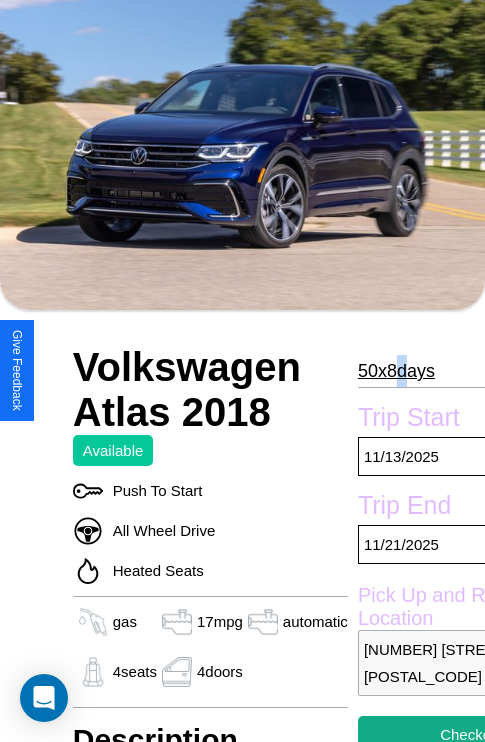 click on "50  x  8  days" at bounding box center [396, 371] 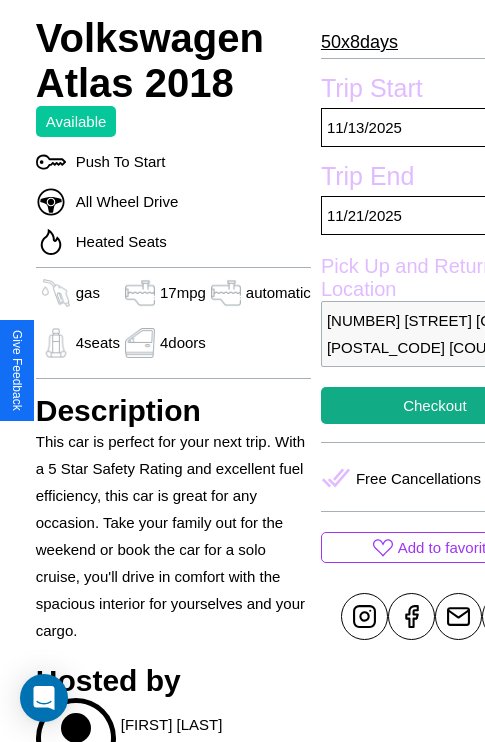 scroll, scrollTop: 709, scrollLeft: 64, axis: both 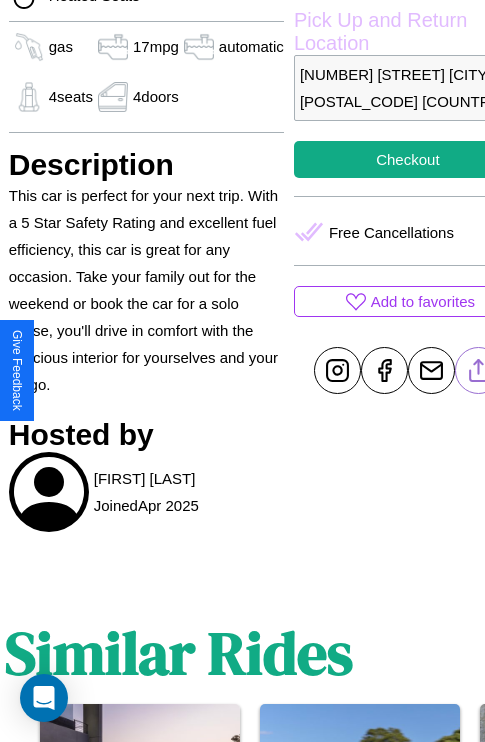 click 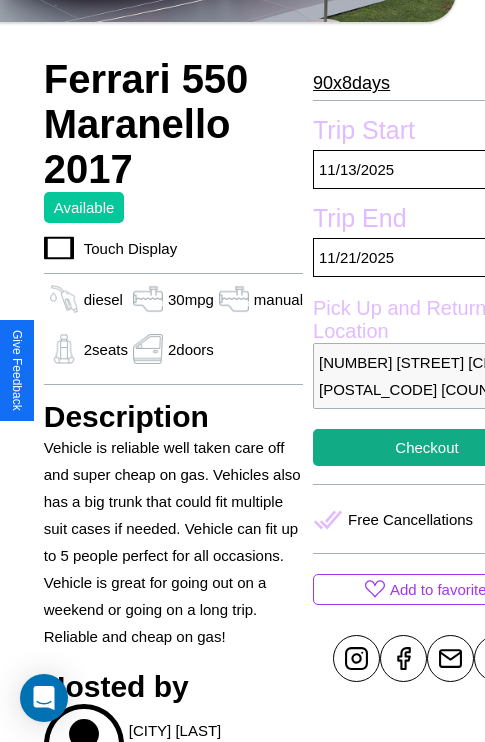 scroll, scrollTop: 669, scrollLeft: 52, axis: both 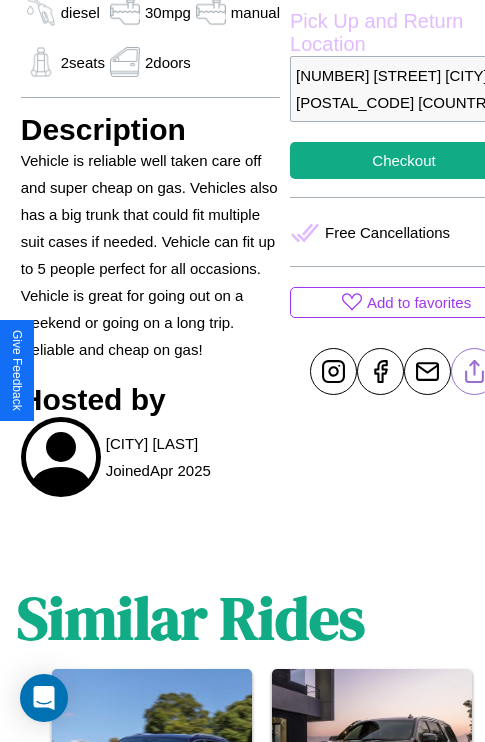 click 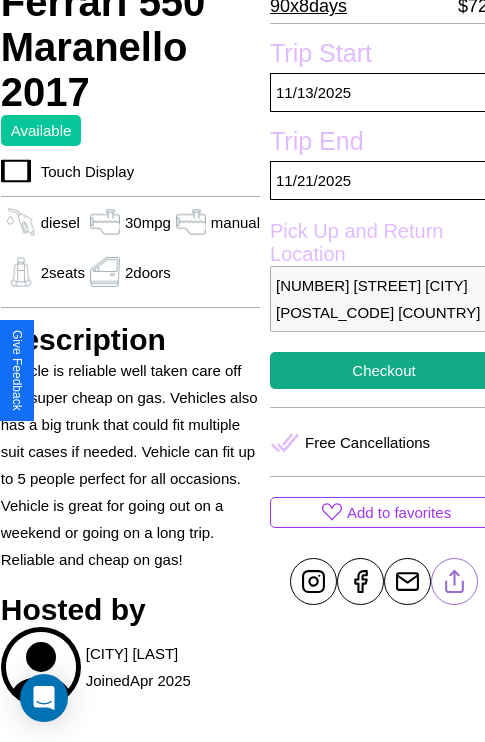 scroll, scrollTop: 458, scrollLeft: 72, axis: both 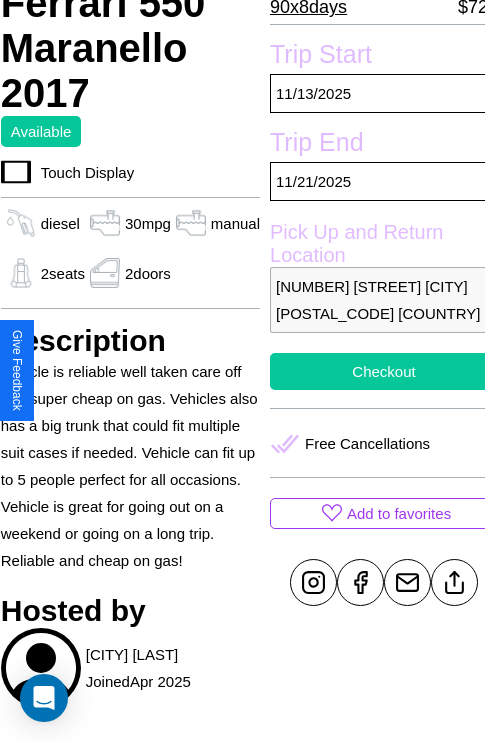 click on "Checkout" at bounding box center [384, 371] 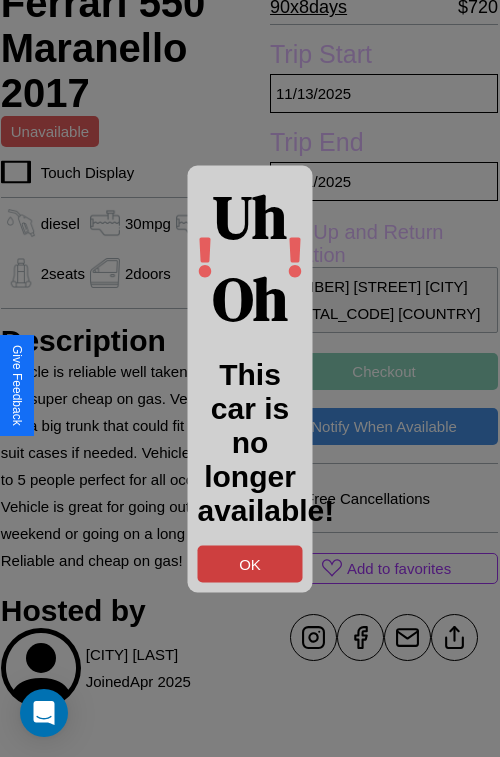 click on "OK" at bounding box center (250, 563) 